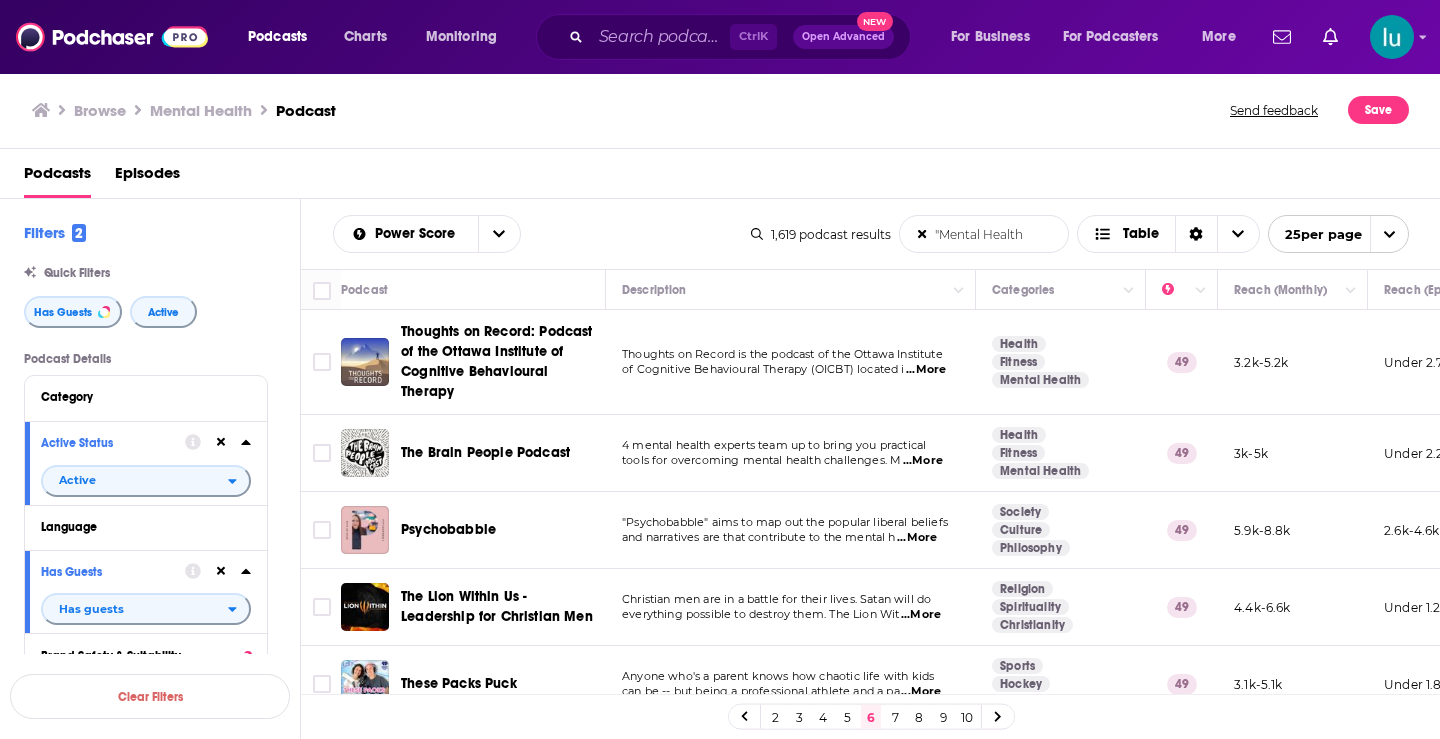 scroll, scrollTop: 0, scrollLeft: 0, axis: both 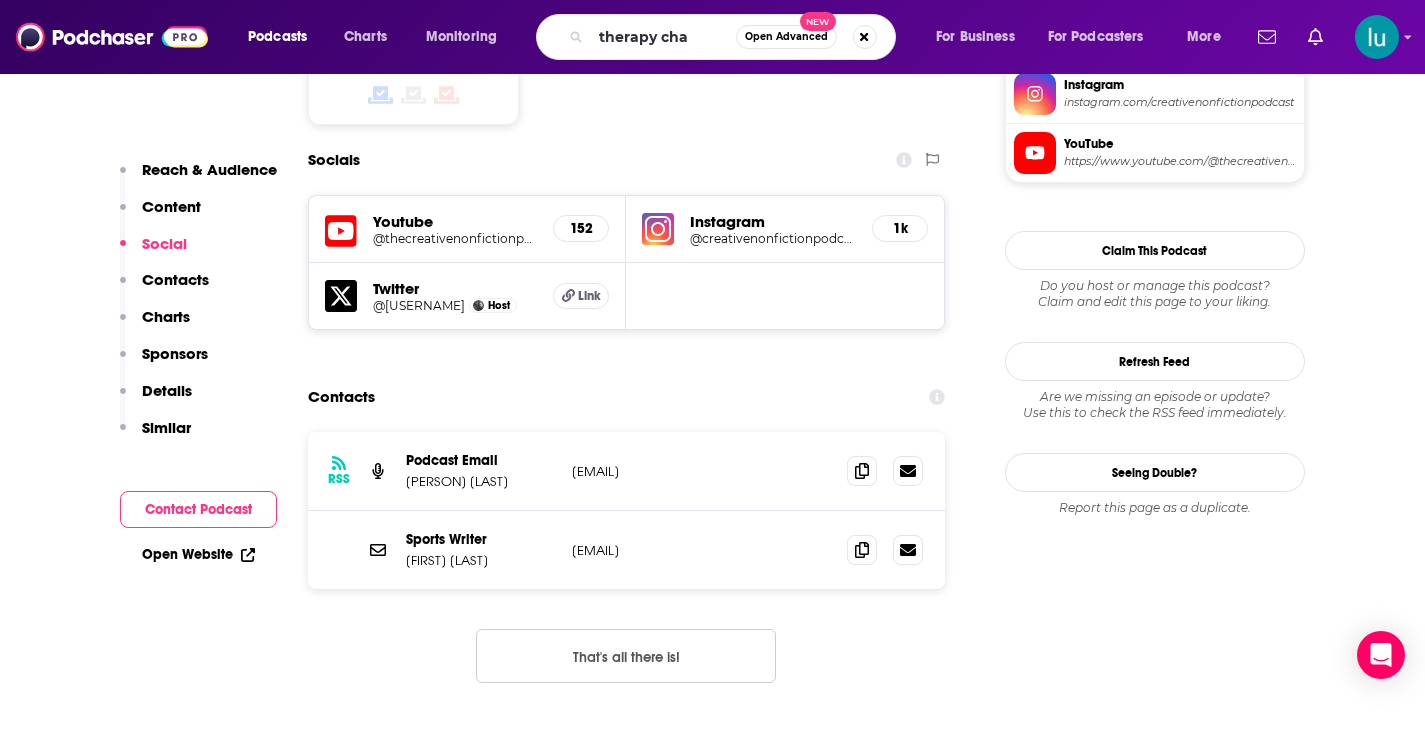 type on "Therapy Chat" 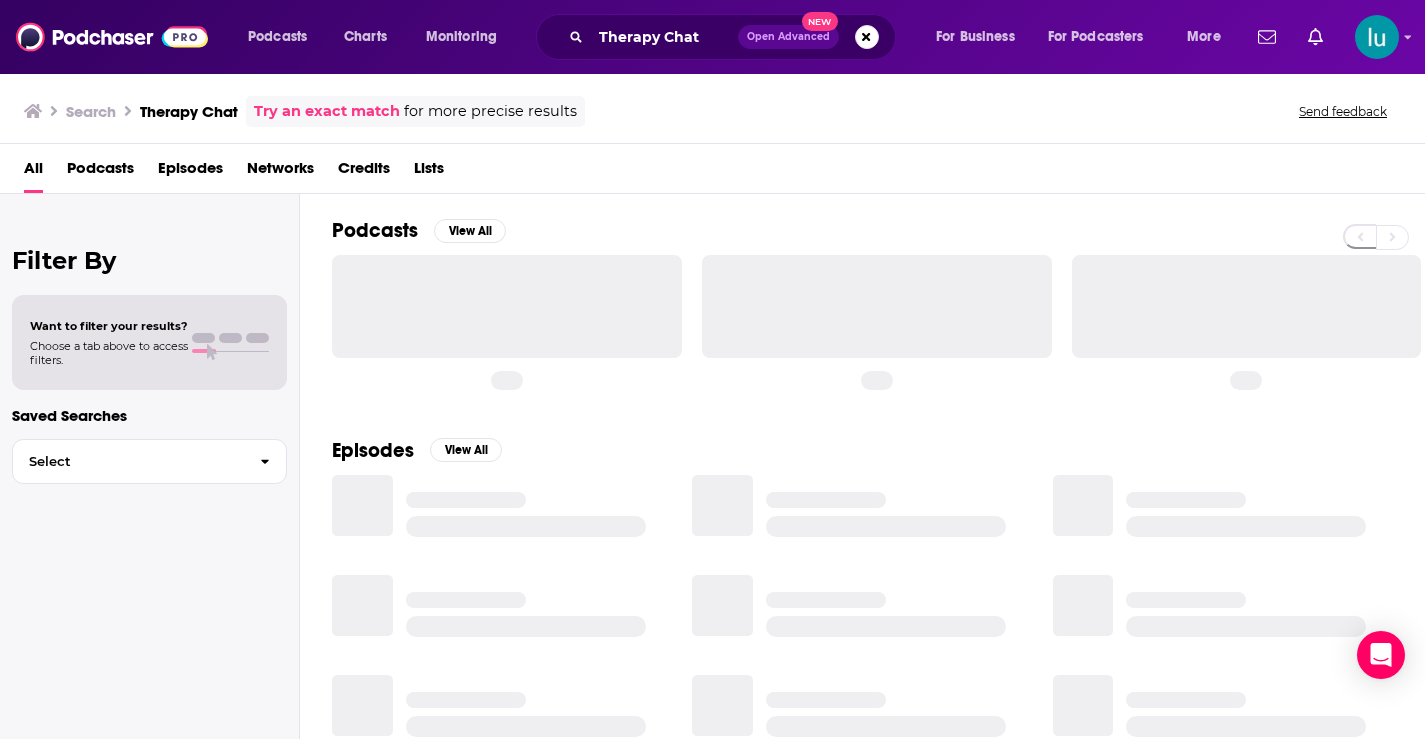 scroll, scrollTop: 0, scrollLeft: 0, axis: both 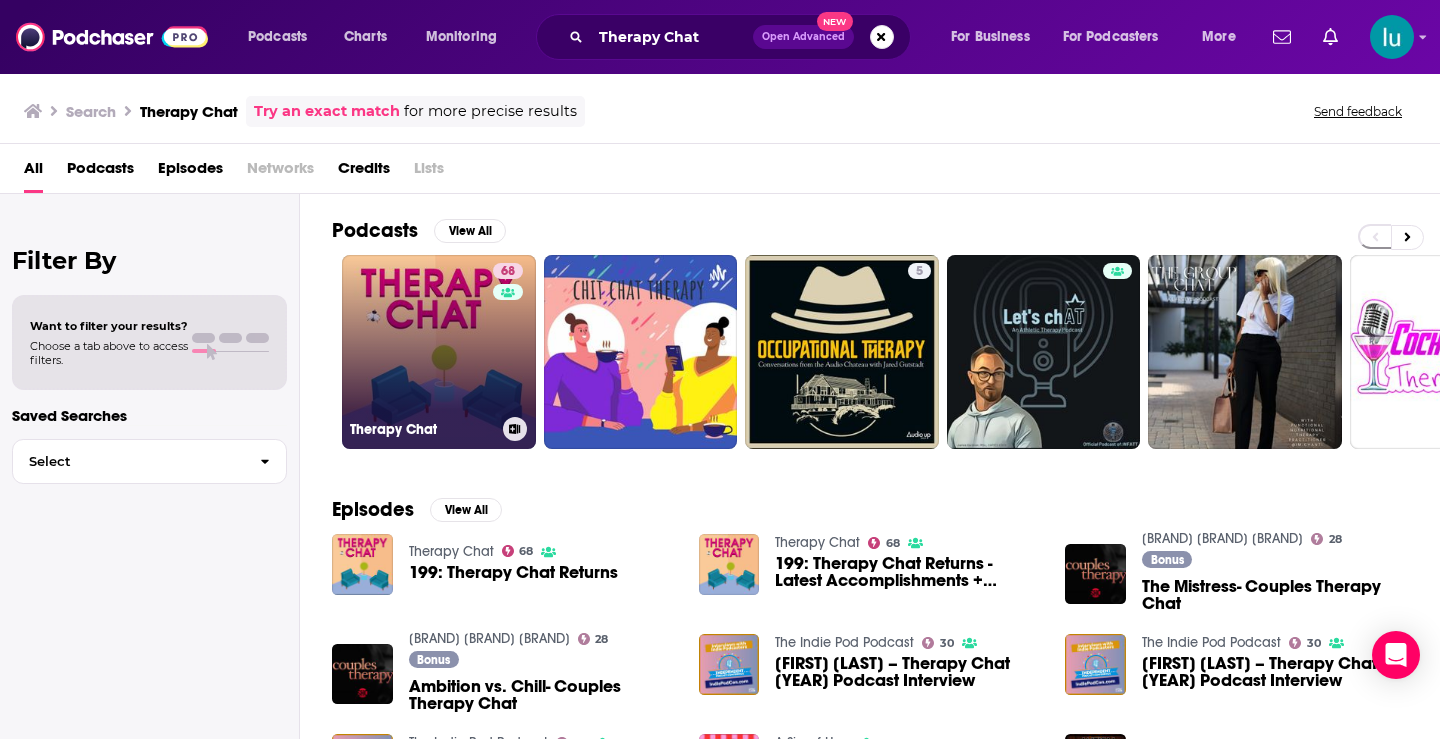 click on "[NUMBER] Therapy Chat" at bounding box center [439, 352] 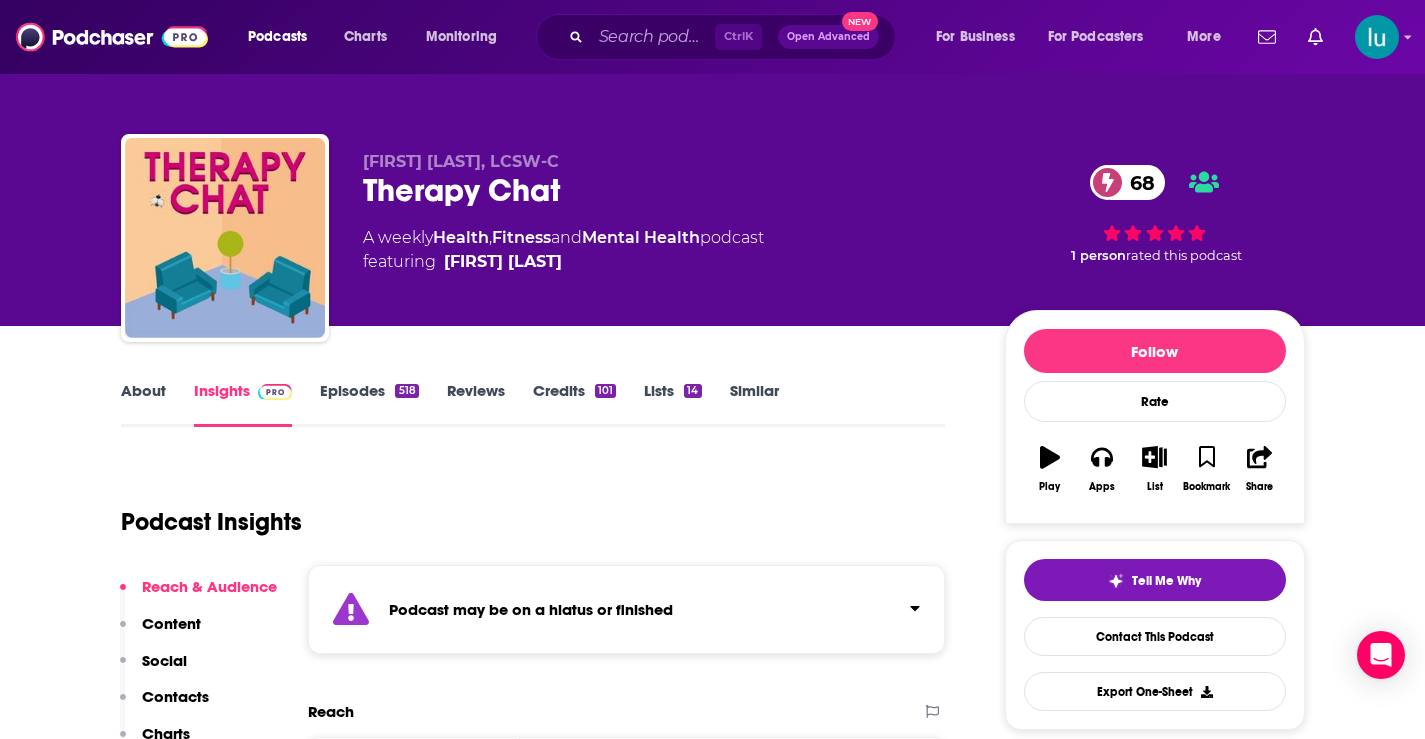 click on "Episodes 518" at bounding box center [369, 404] 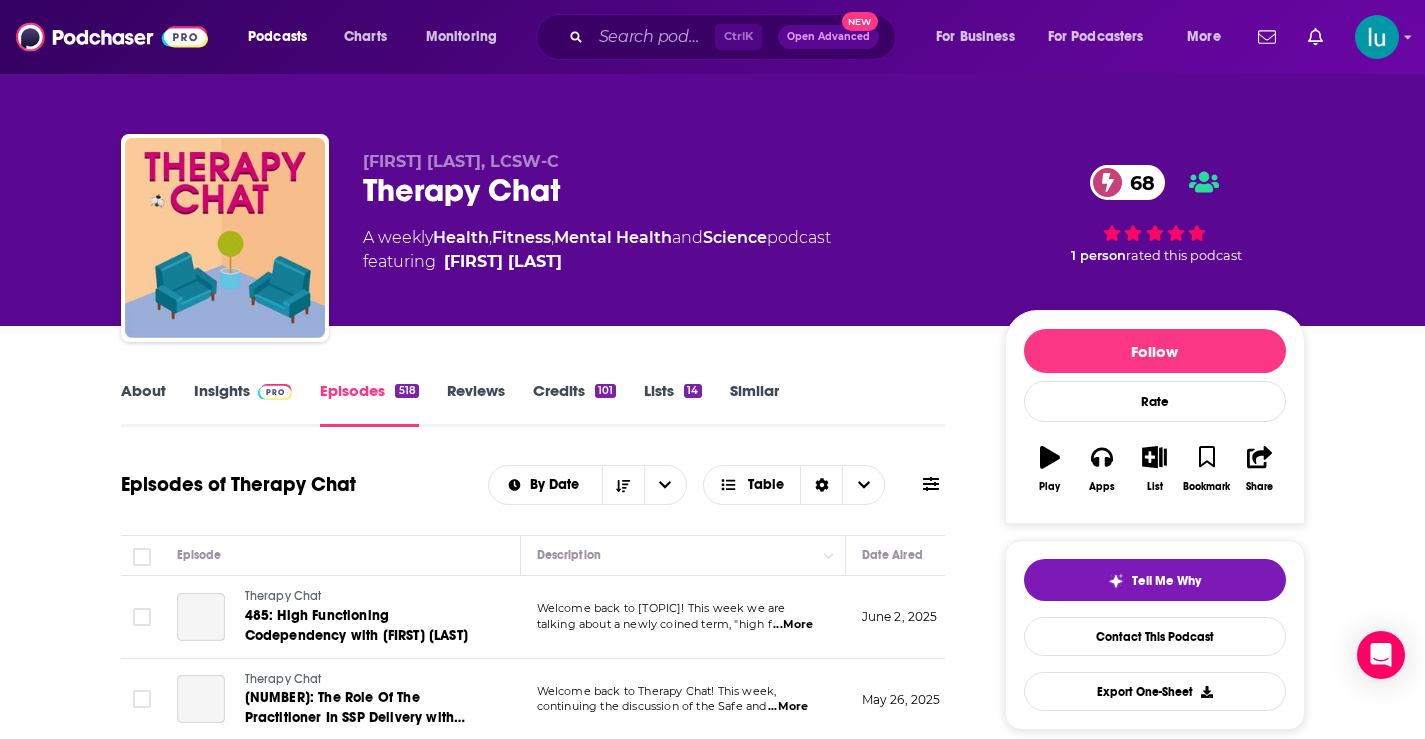 scroll, scrollTop: 290, scrollLeft: 0, axis: vertical 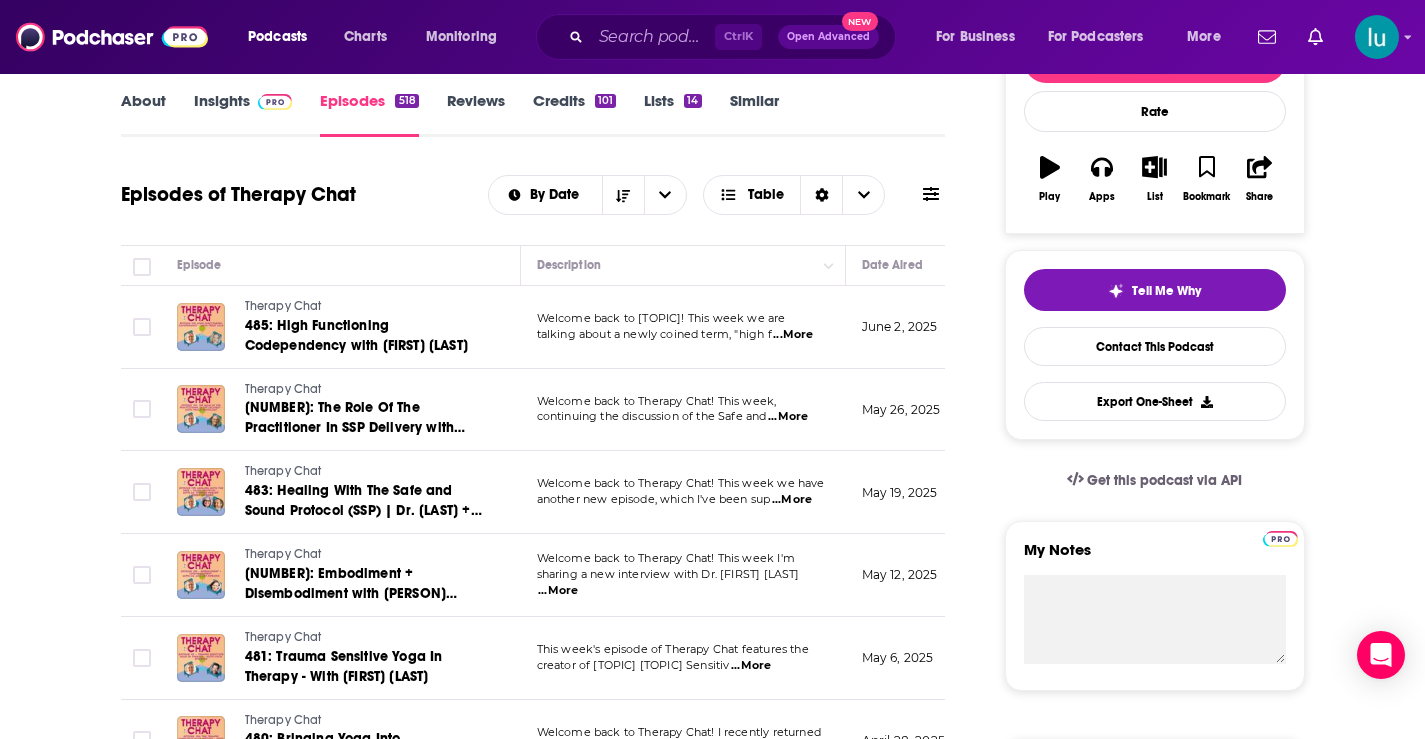 click on "About" at bounding box center [143, 114] 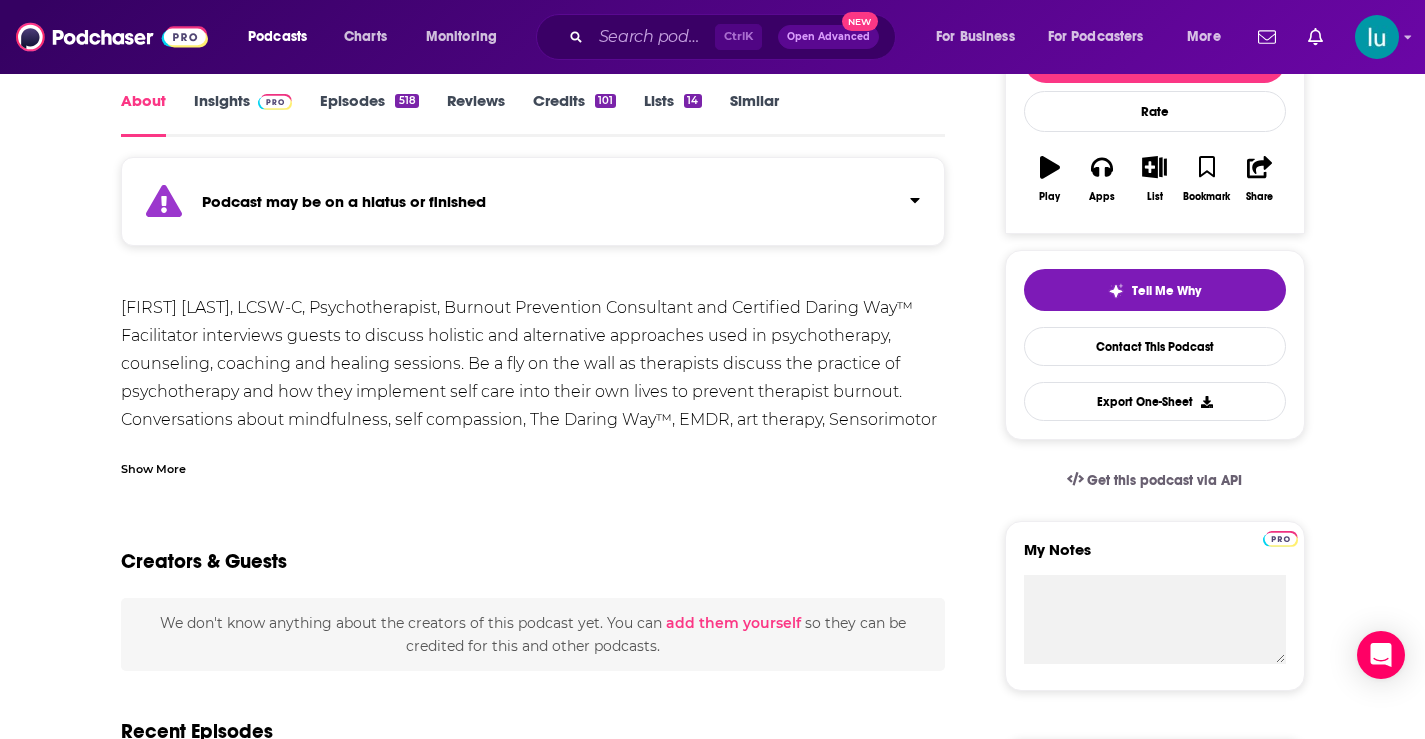 scroll, scrollTop: 0, scrollLeft: 0, axis: both 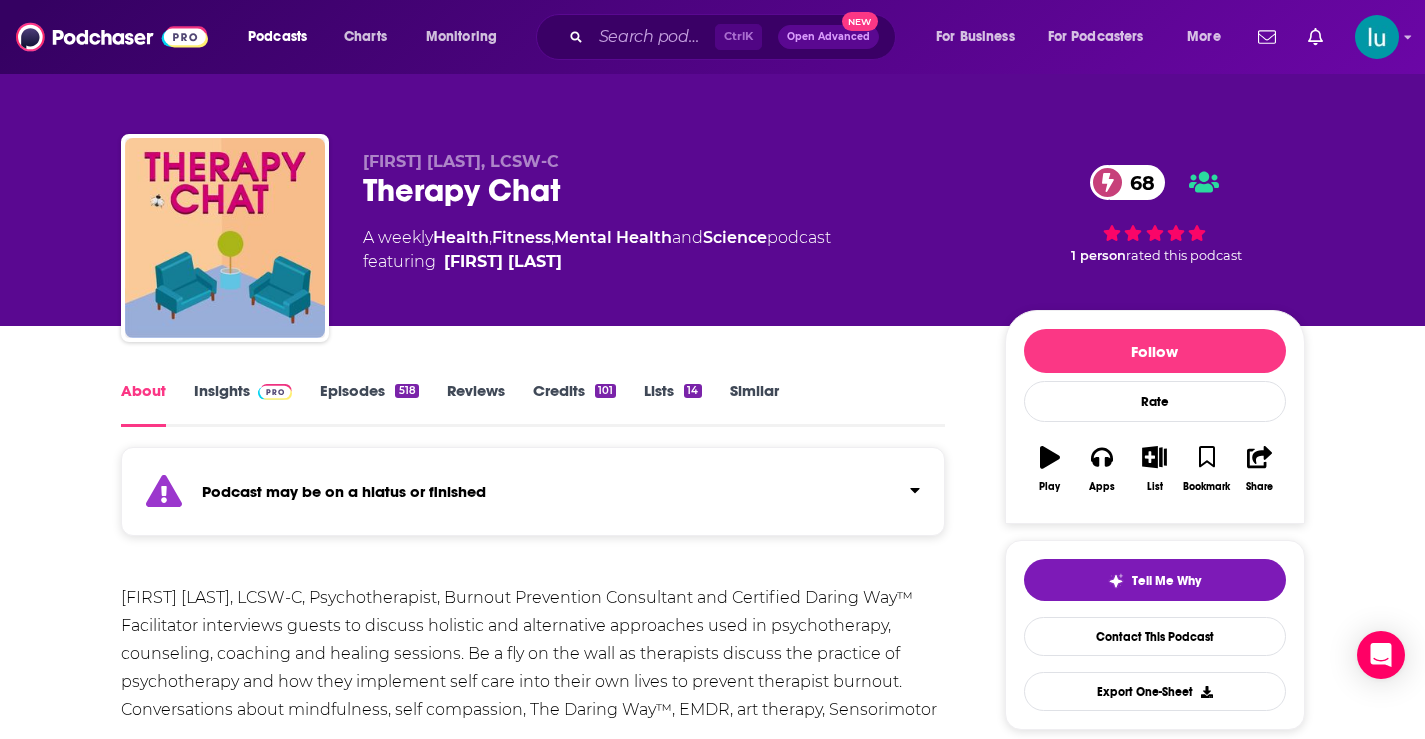 click on "Episodes 518" at bounding box center [369, 404] 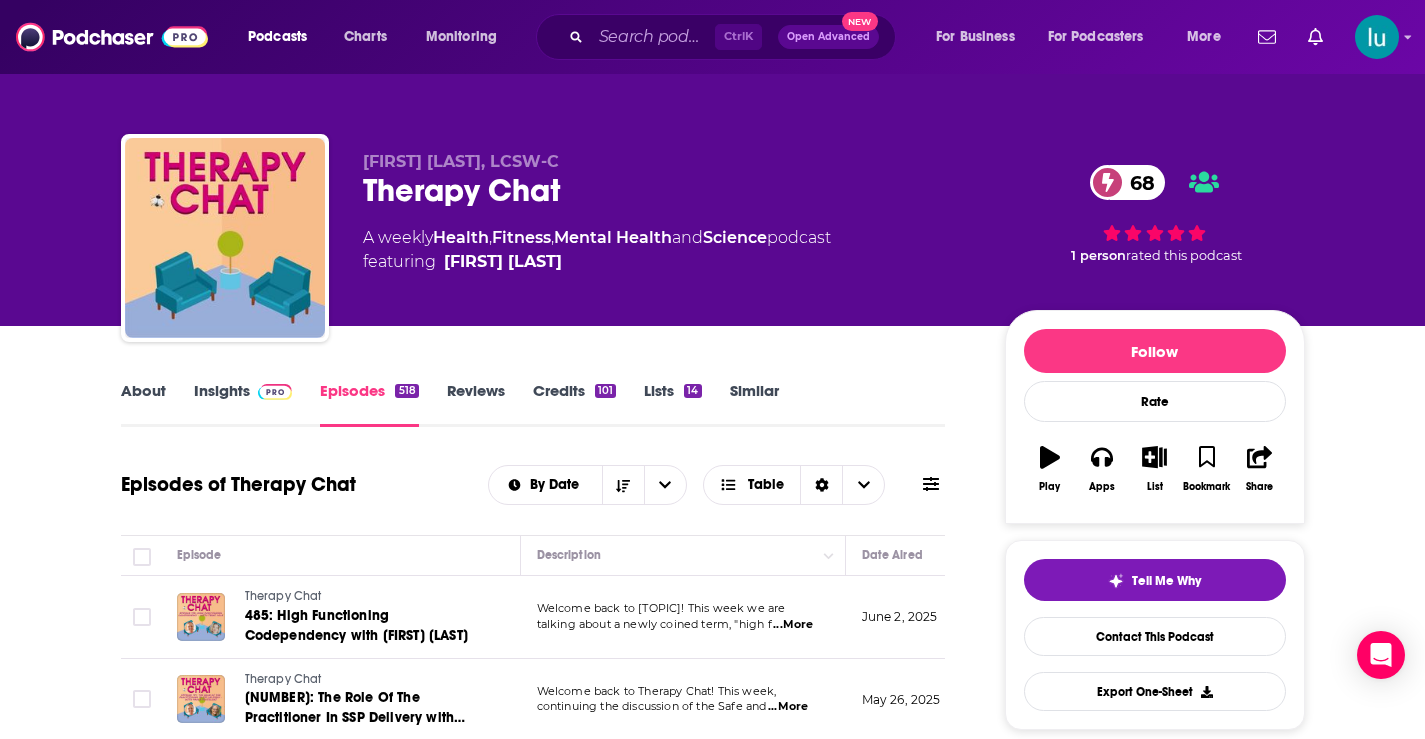 scroll, scrollTop: 607, scrollLeft: 0, axis: vertical 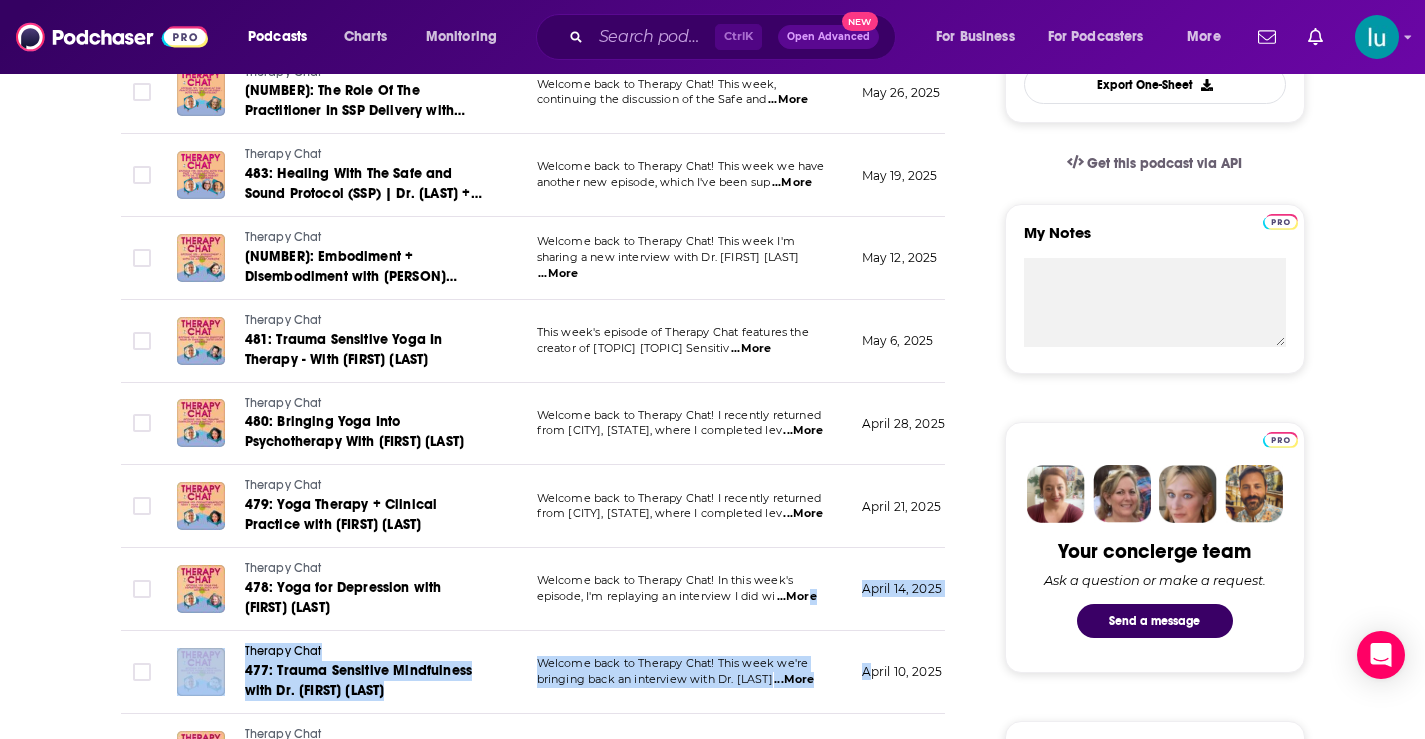 drag, startPoint x: 804, startPoint y: 599, endPoint x: 886, endPoint y: 646, distance: 94.51455 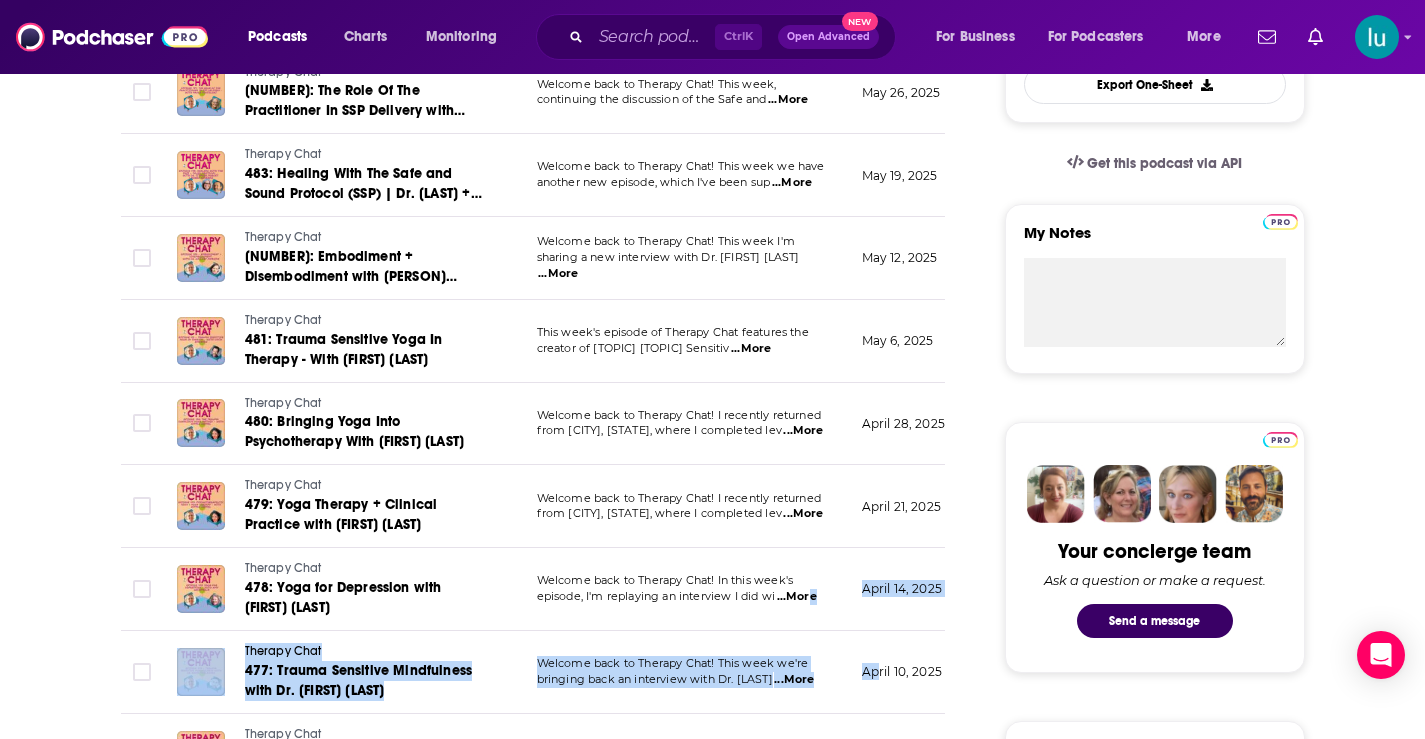 click on "...More" at bounding box center [794, 680] 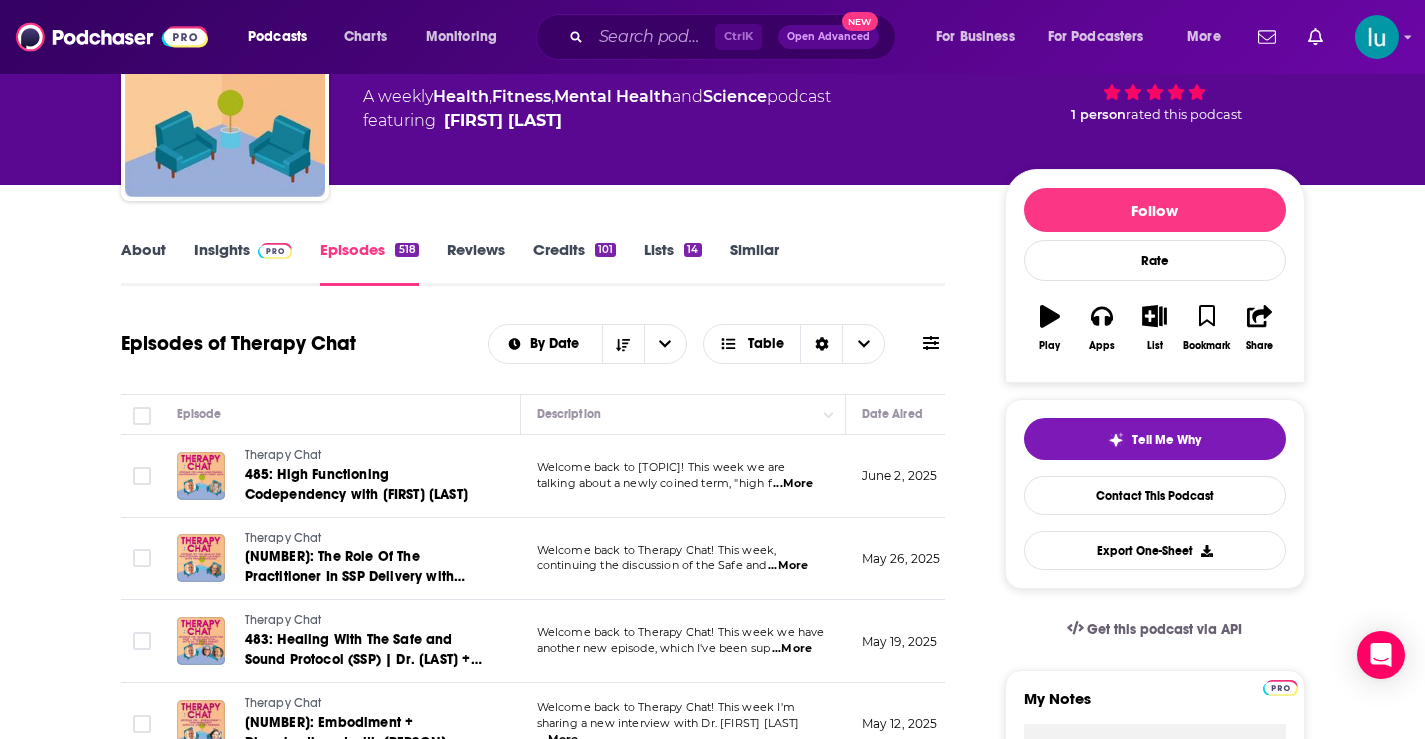 scroll, scrollTop: 0, scrollLeft: 0, axis: both 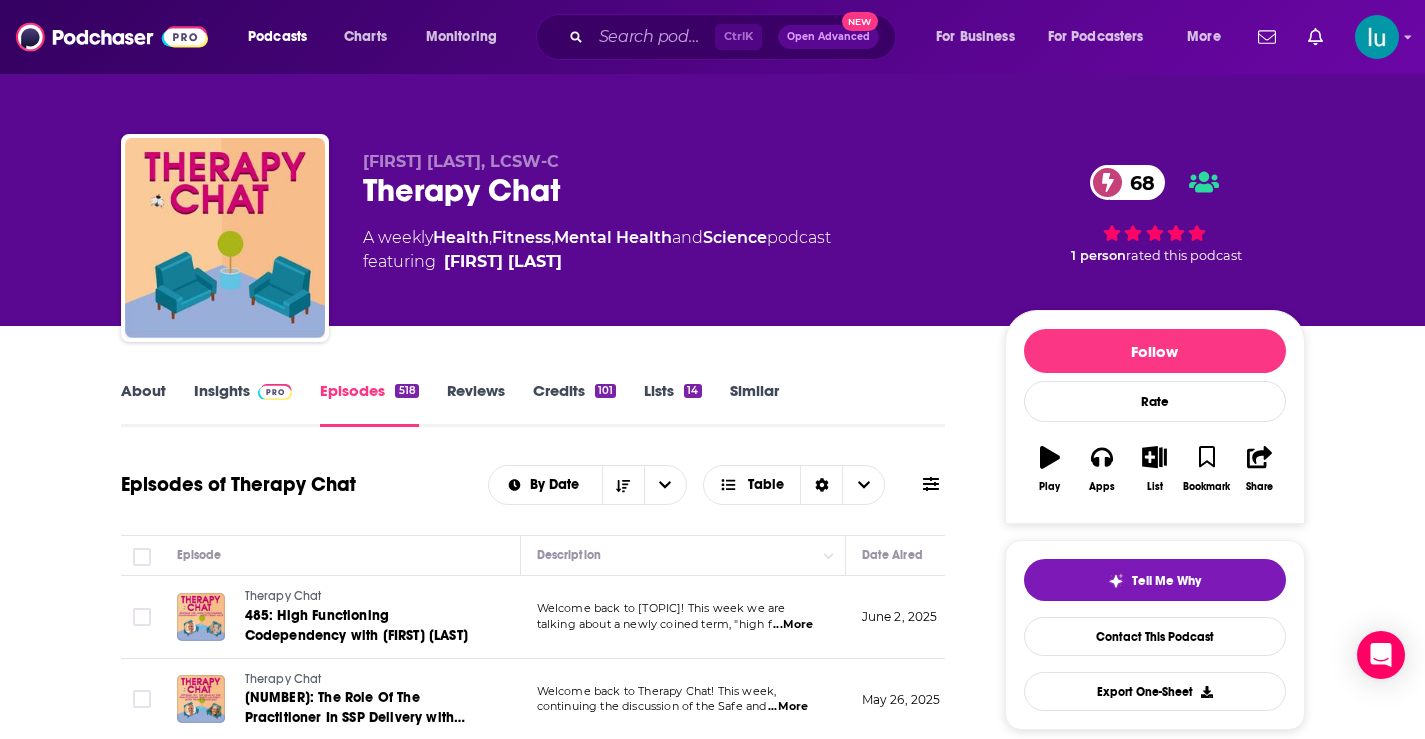click on "Insights" at bounding box center (243, 404) 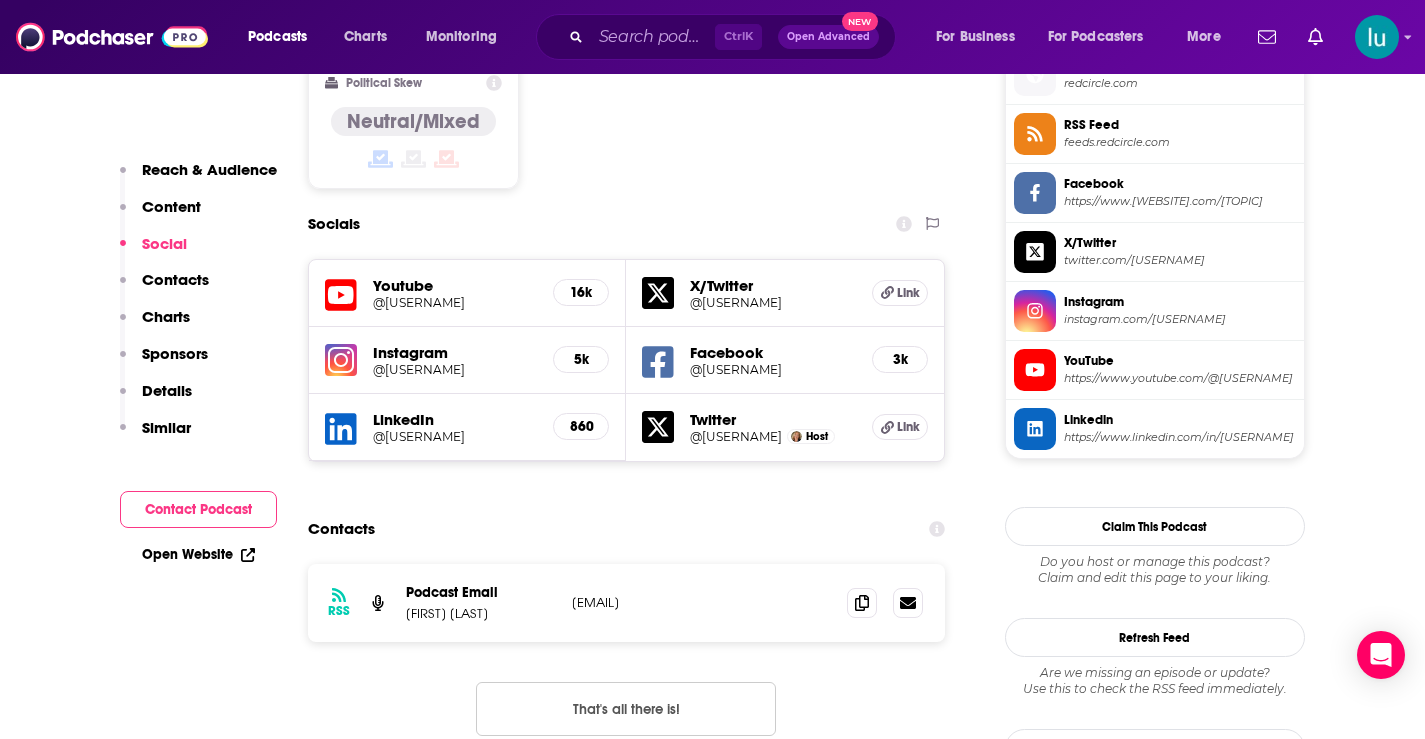 scroll, scrollTop: 2030, scrollLeft: 0, axis: vertical 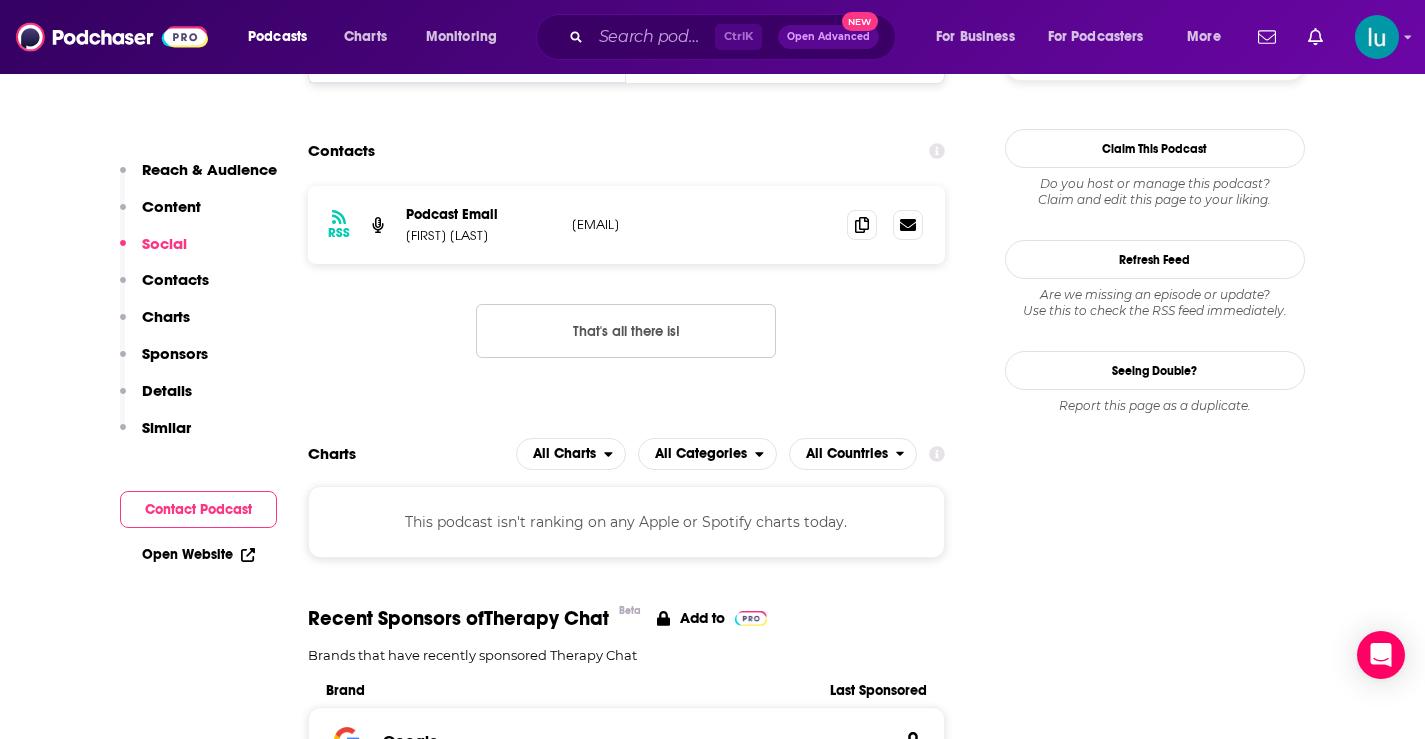 drag, startPoint x: 799, startPoint y: 224, endPoint x: 558, endPoint y: 231, distance: 241.10164 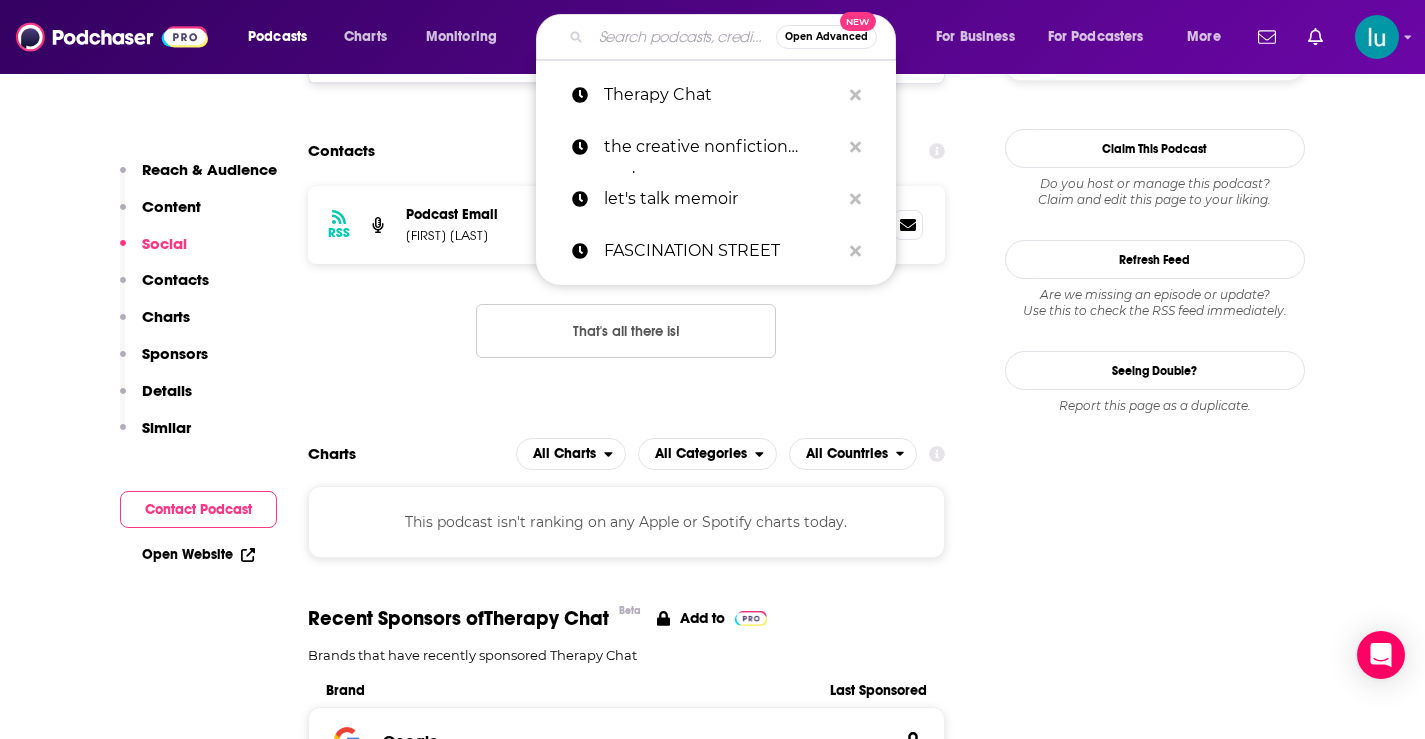 click at bounding box center [683, 37] 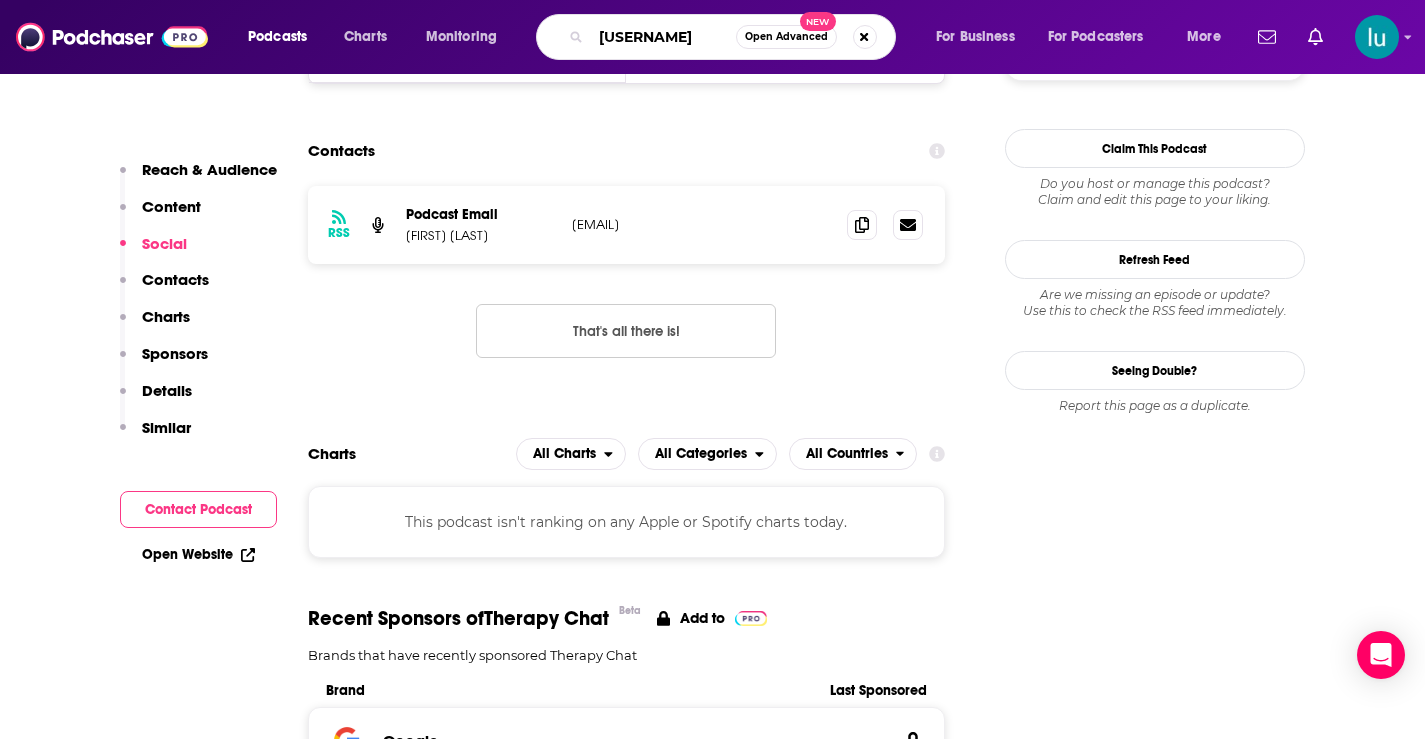type on "[USERNAME]" 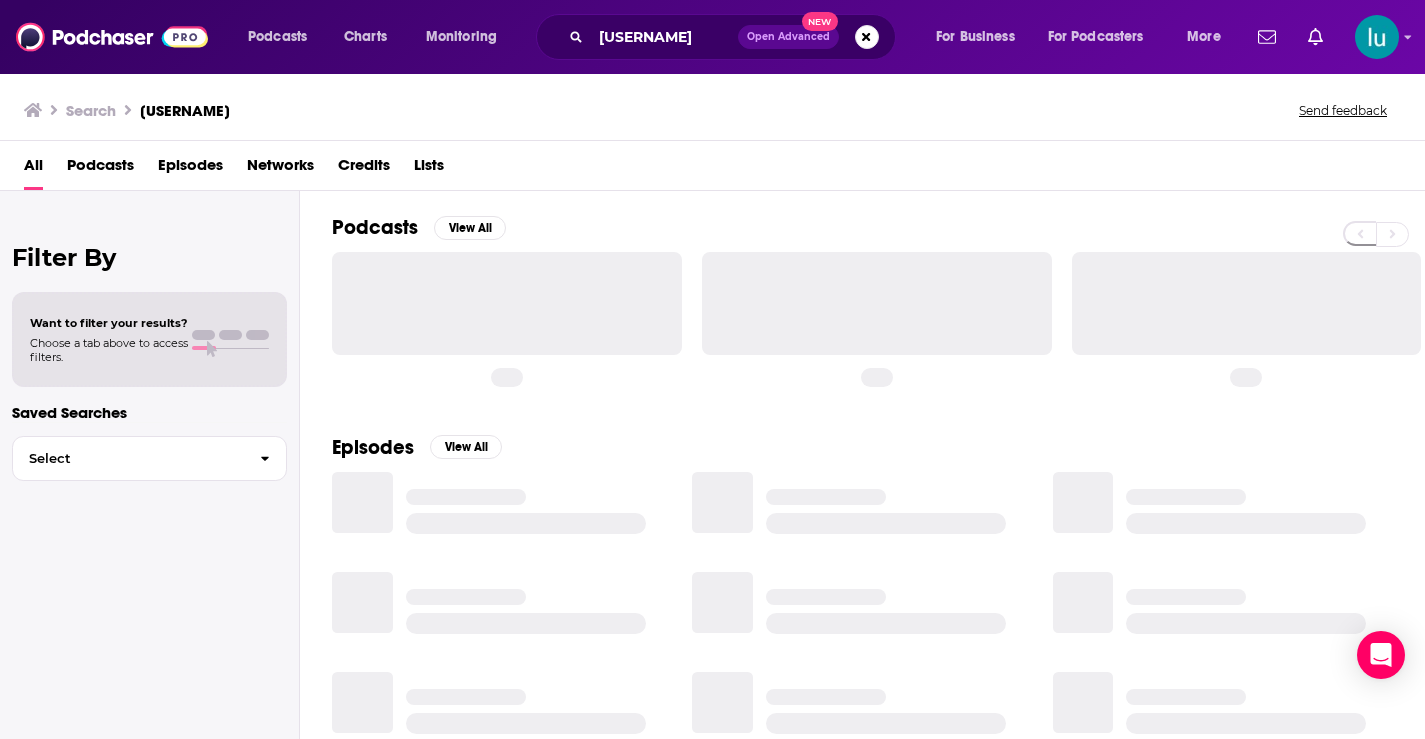 scroll, scrollTop: 0, scrollLeft: 0, axis: both 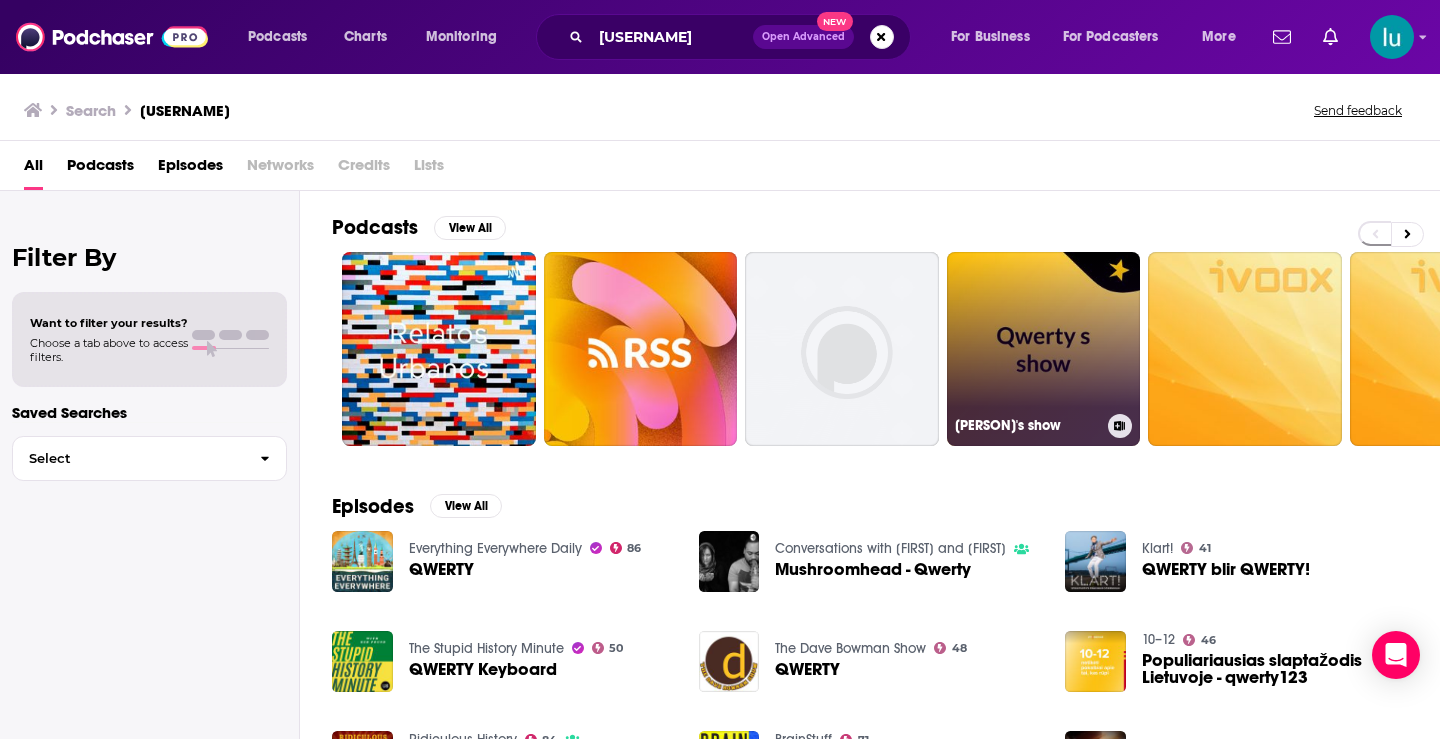 click on "[PERSON]'s show" at bounding box center (1044, 349) 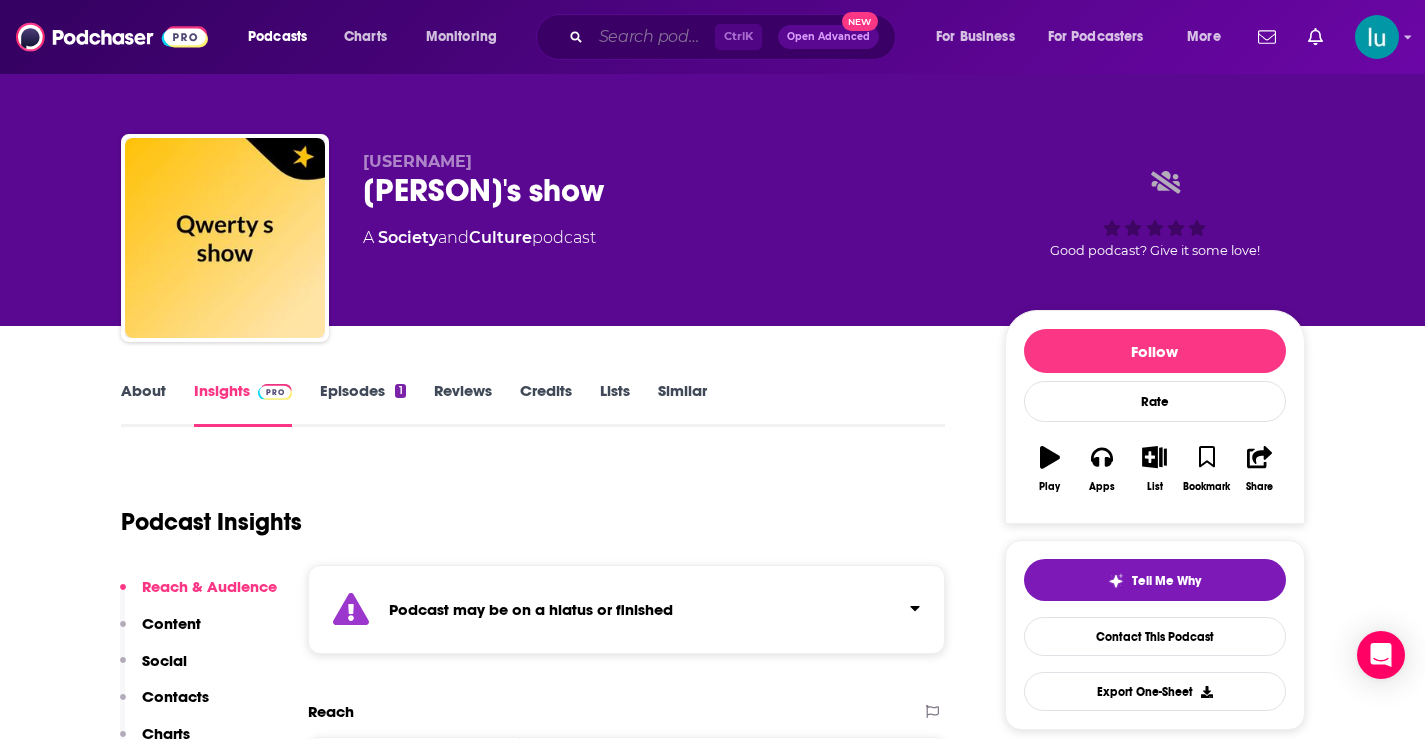 click at bounding box center [653, 37] 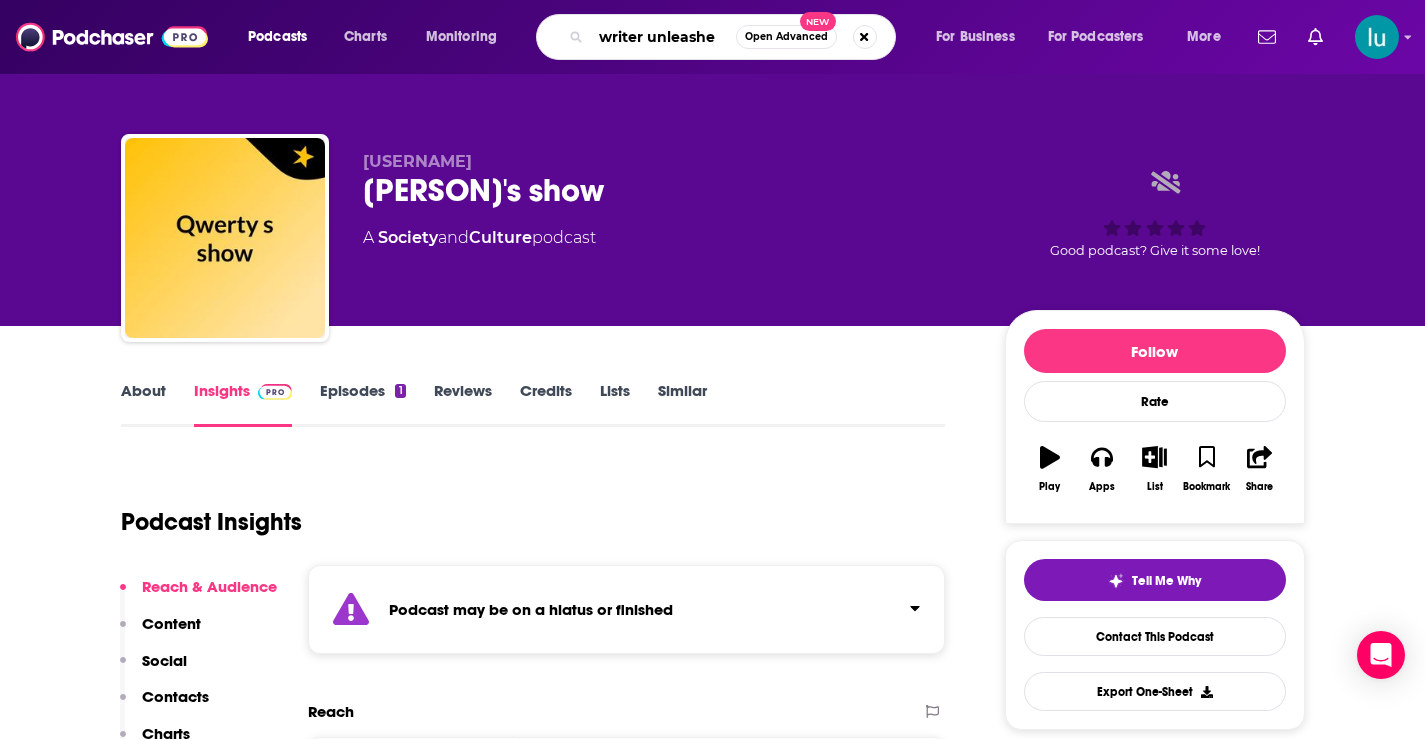 type on "writer unleashed" 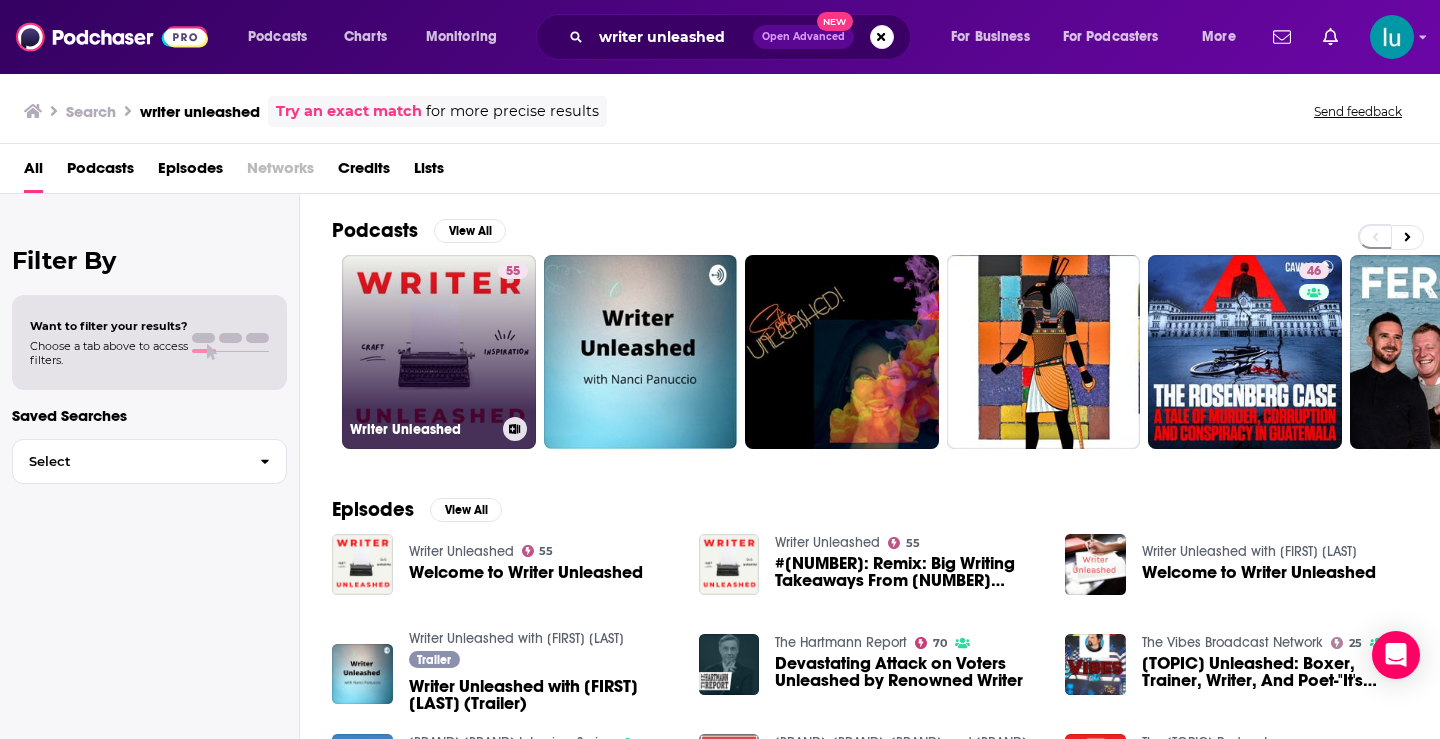 click on "[NUMBER] [TOPIC]" at bounding box center (439, 352) 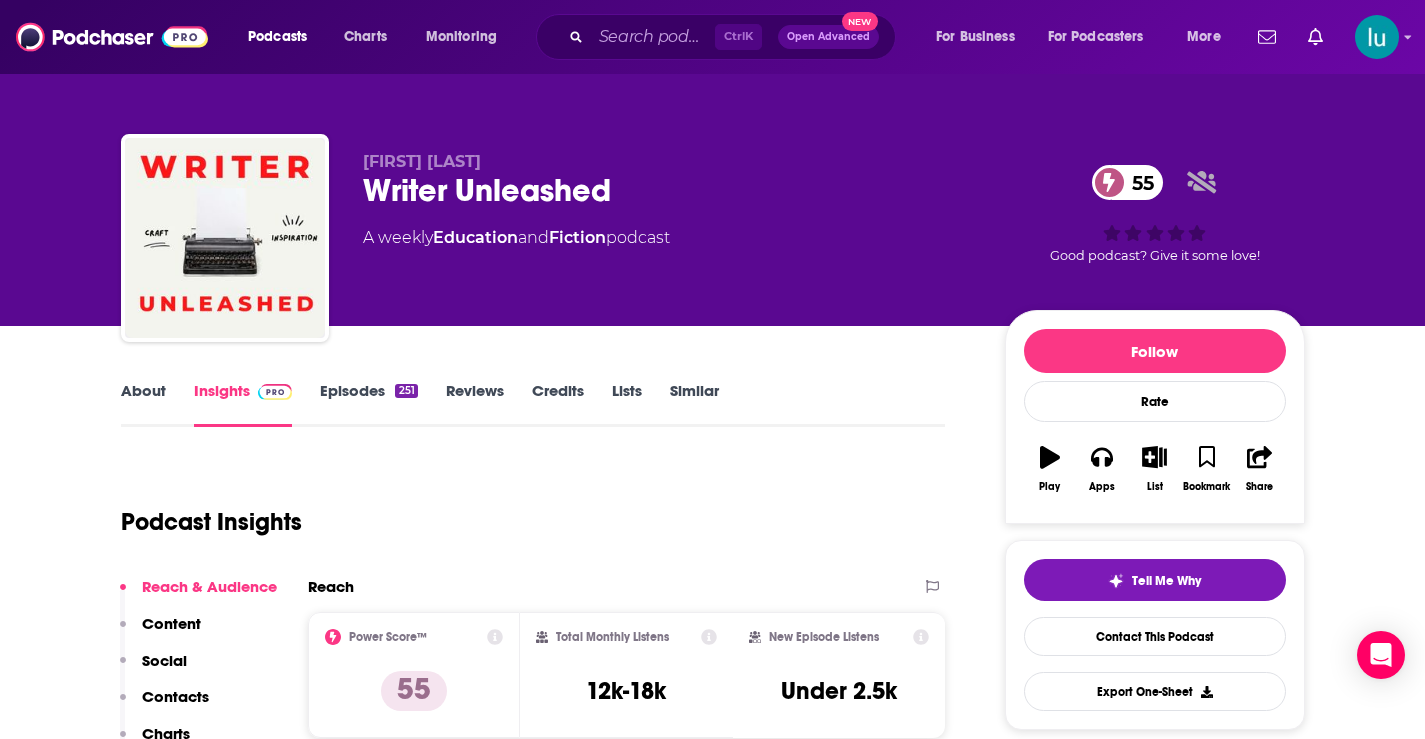 click on "About" at bounding box center [143, 404] 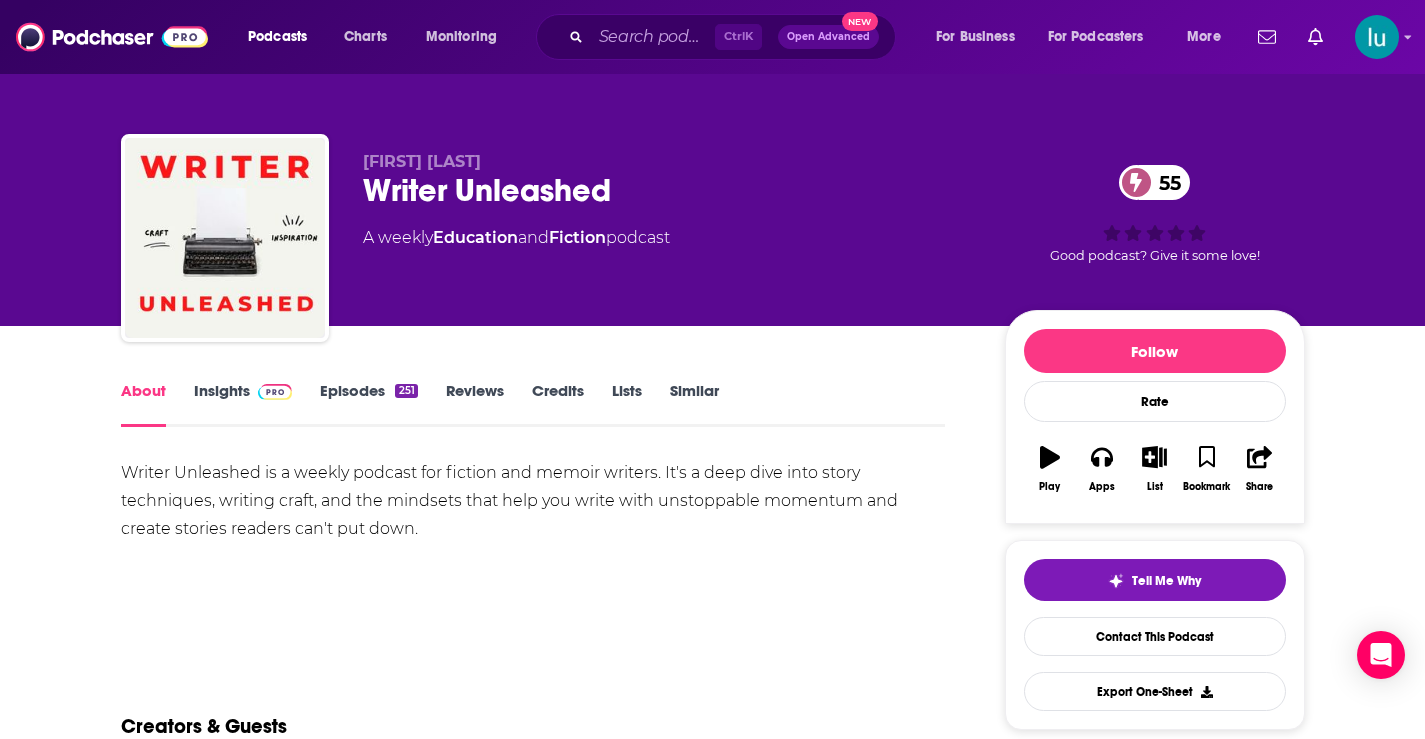 click on "Insights" at bounding box center (243, 404) 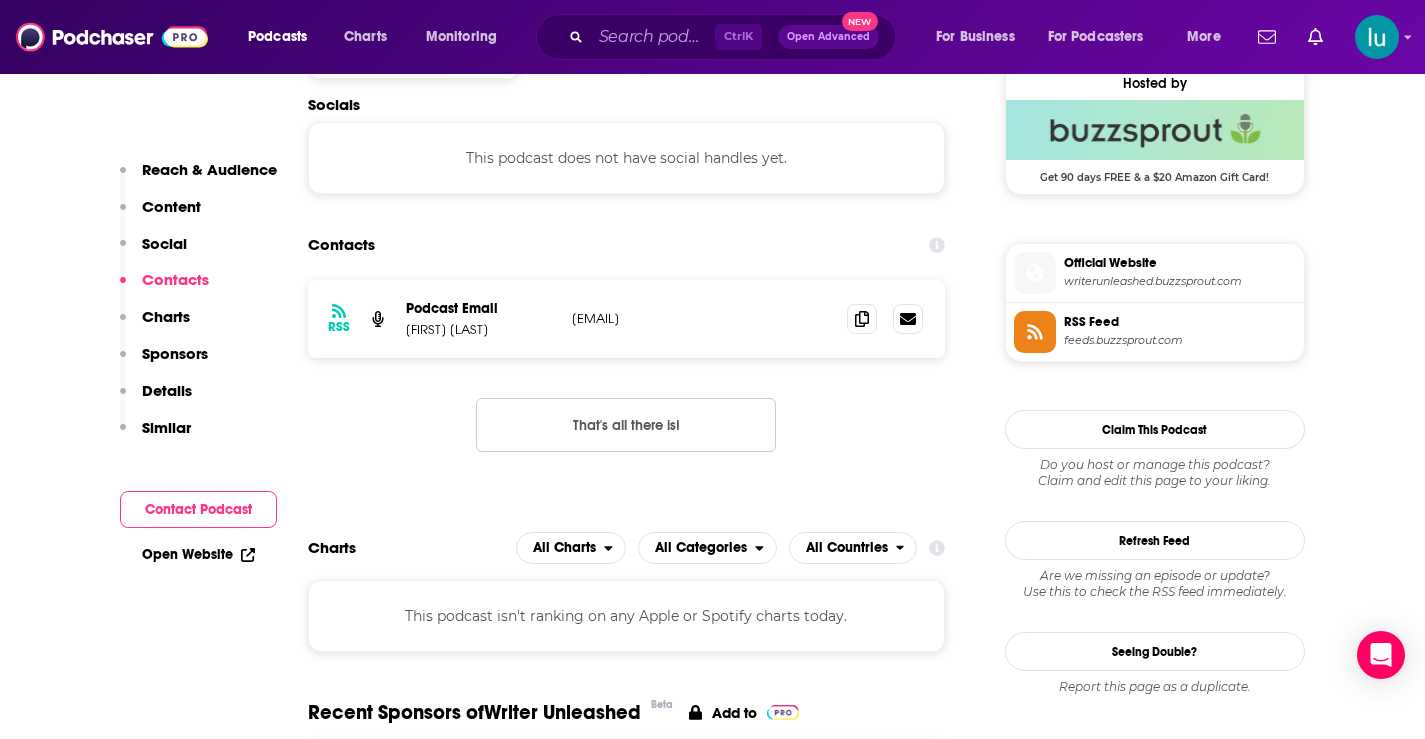 scroll, scrollTop: 1811, scrollLeft: 0, axis: vertical 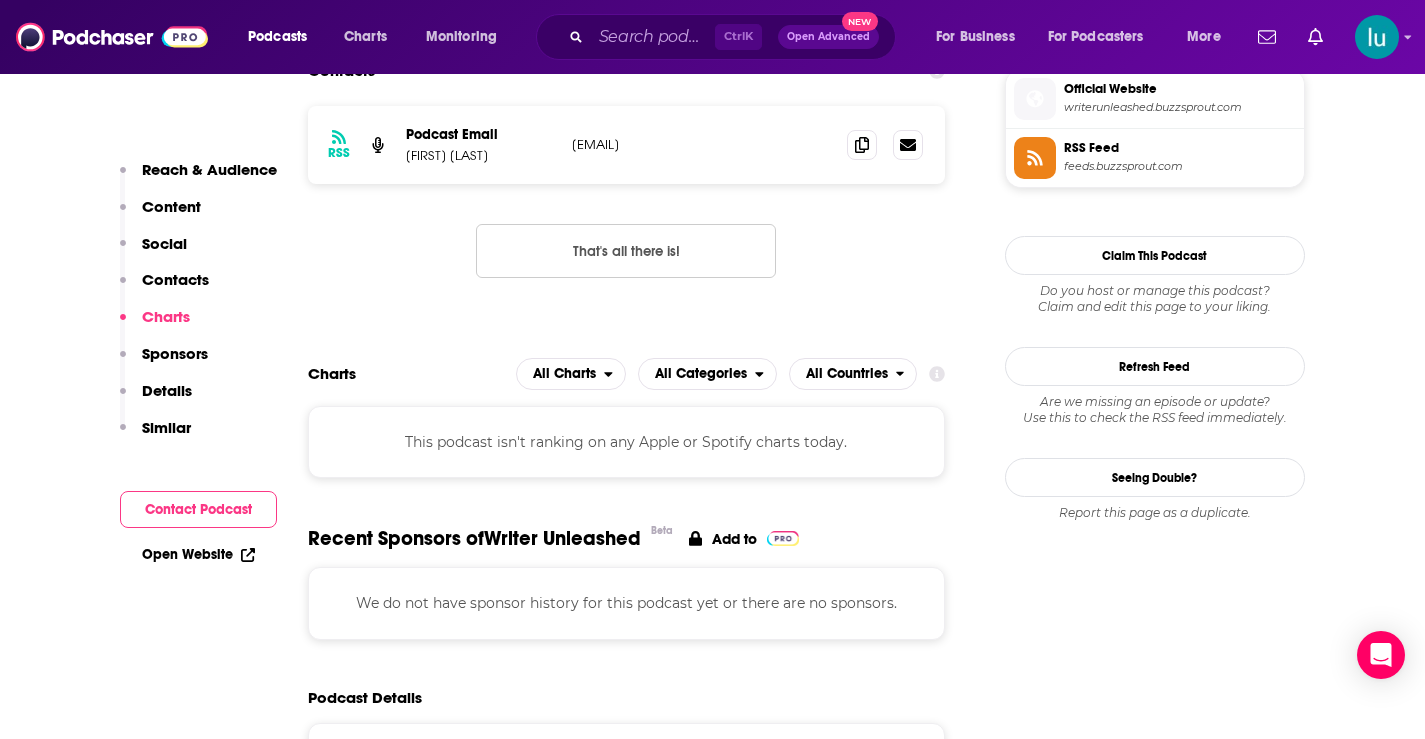 drag, startPoint x: 750, startPoint y: 143, endPoint x: 567, endPoint y: 150, distance: 183.13383 